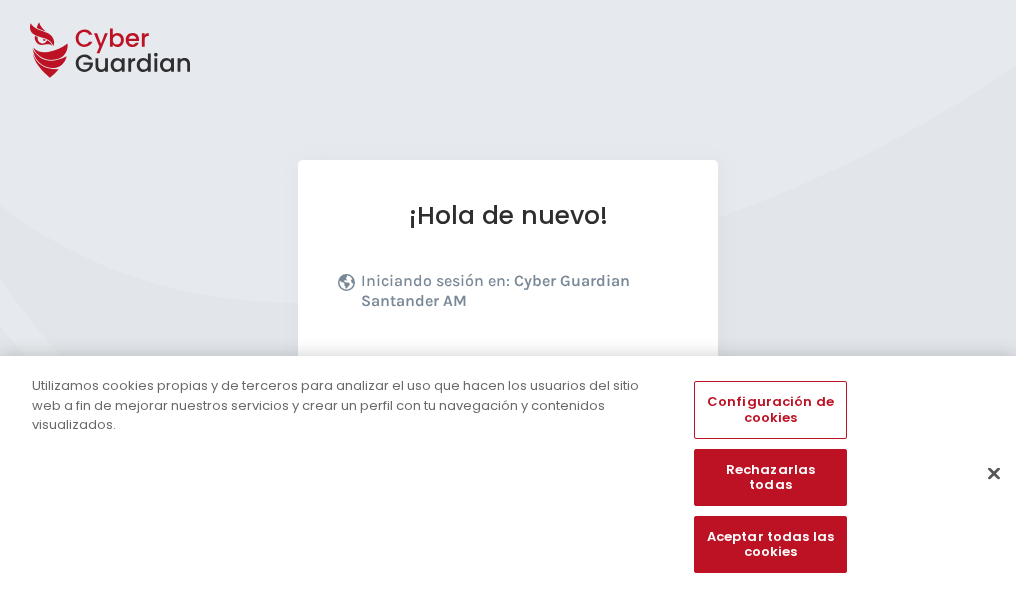 scroll, scrollTop: 245, scrollLeft: 0, axis: vertical 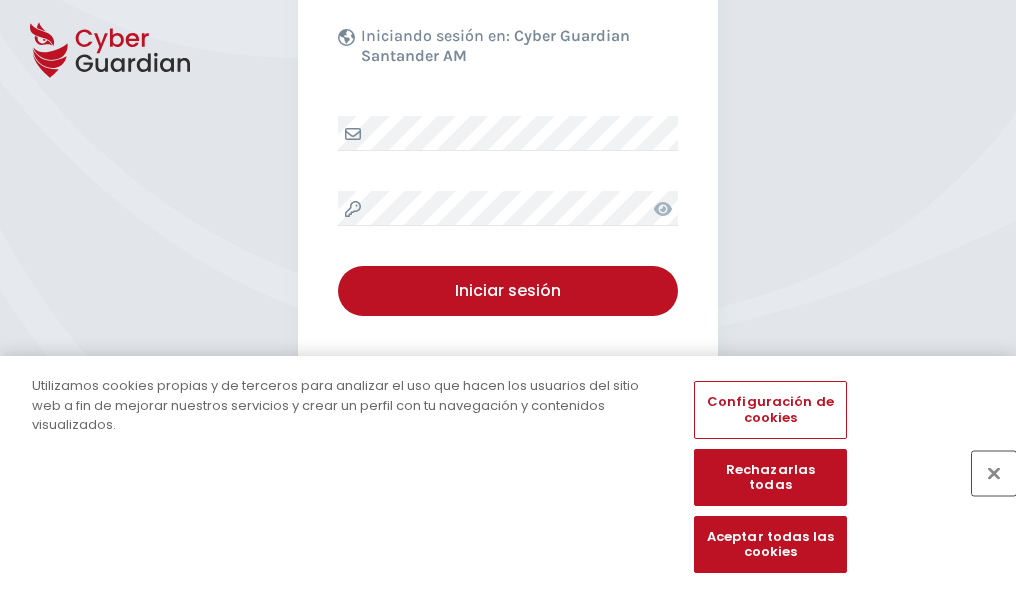 click at bounding box center [994, 473] 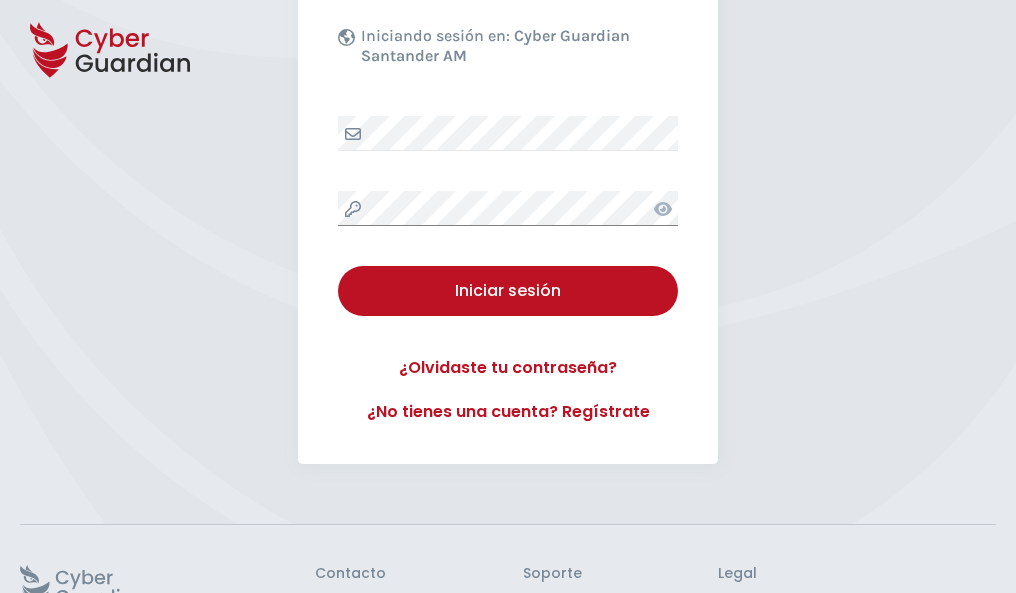 scroll, scrollTop: 389, scrollLeft: 0, axis: vertical 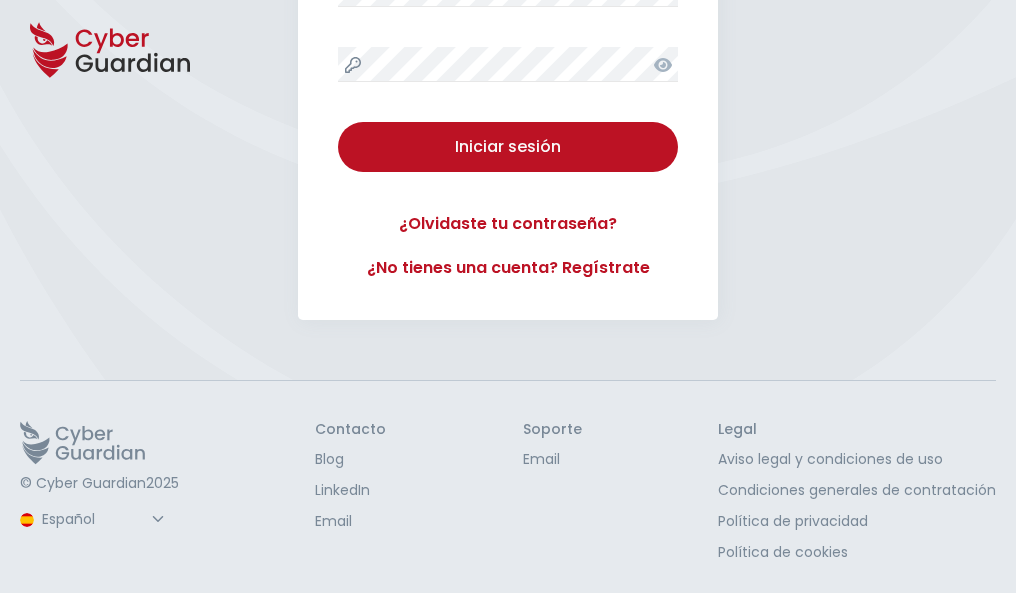 type 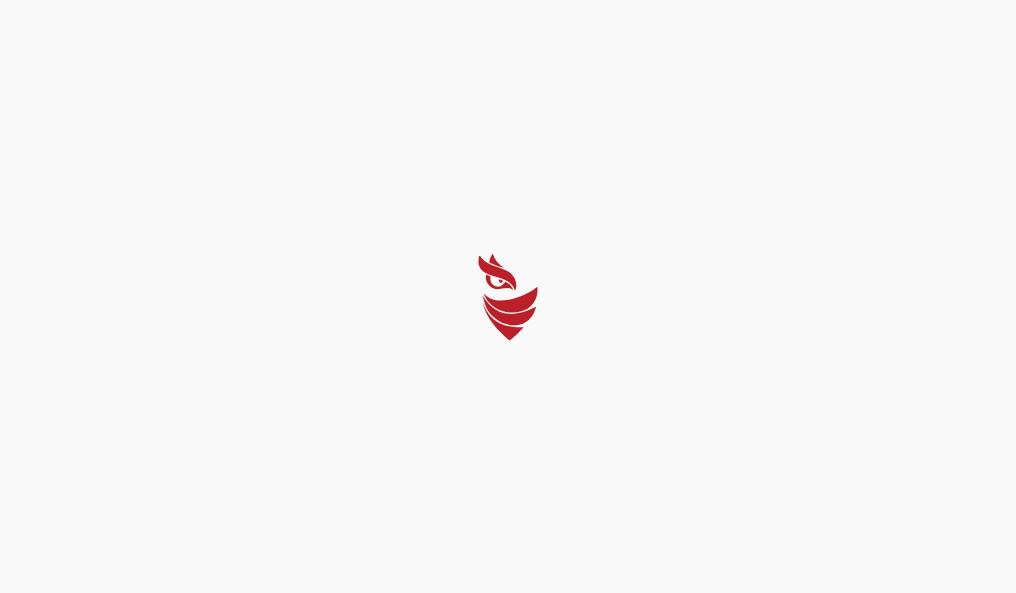 scroll, scrollTop: 0, scrollLeft: 0, axis: both 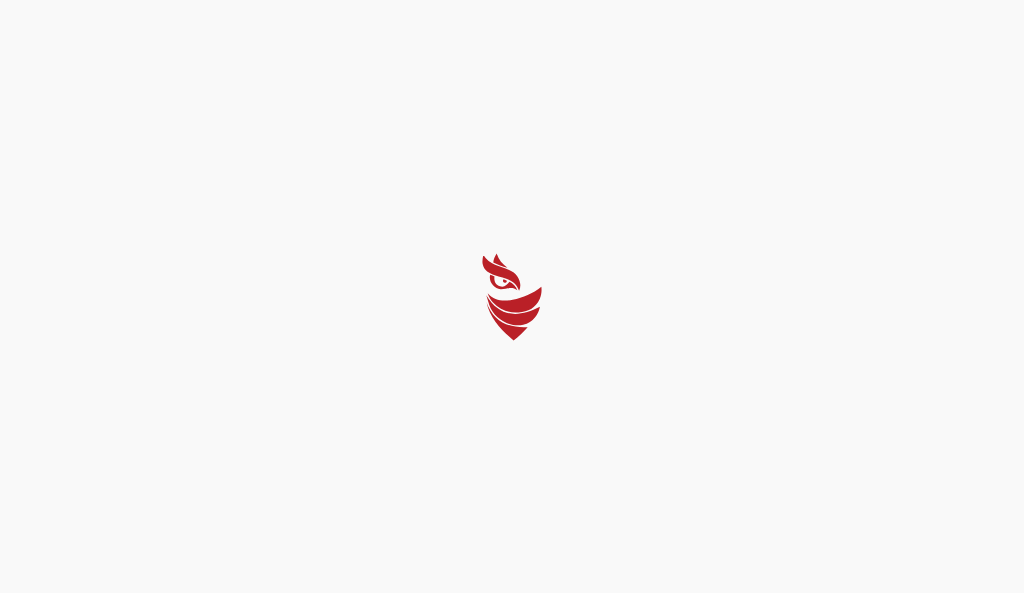 select on "Português (BR)" 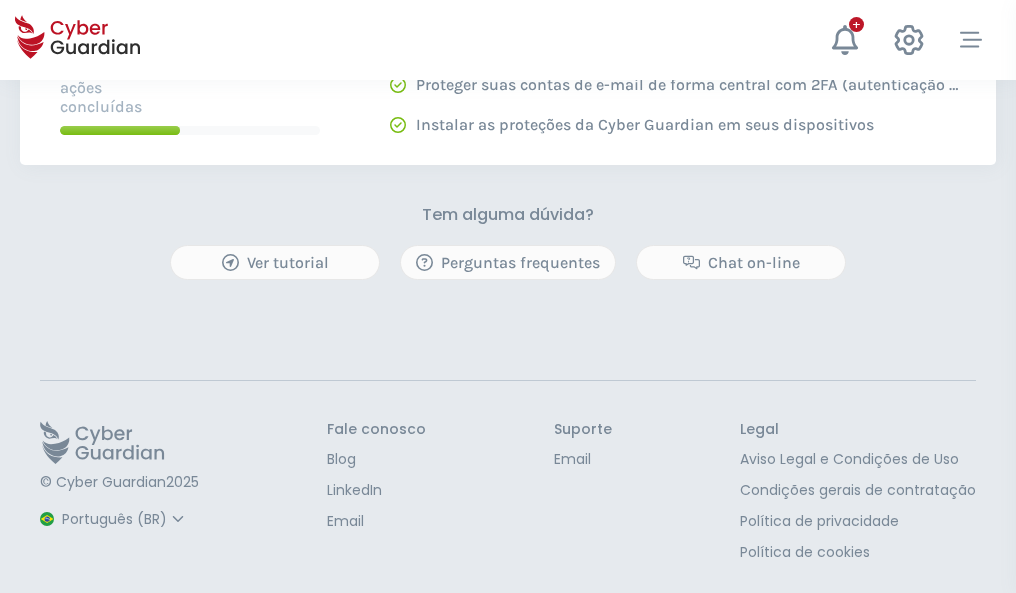 scroll, scrollTop: 0, scrollLeft: 0, axis: both 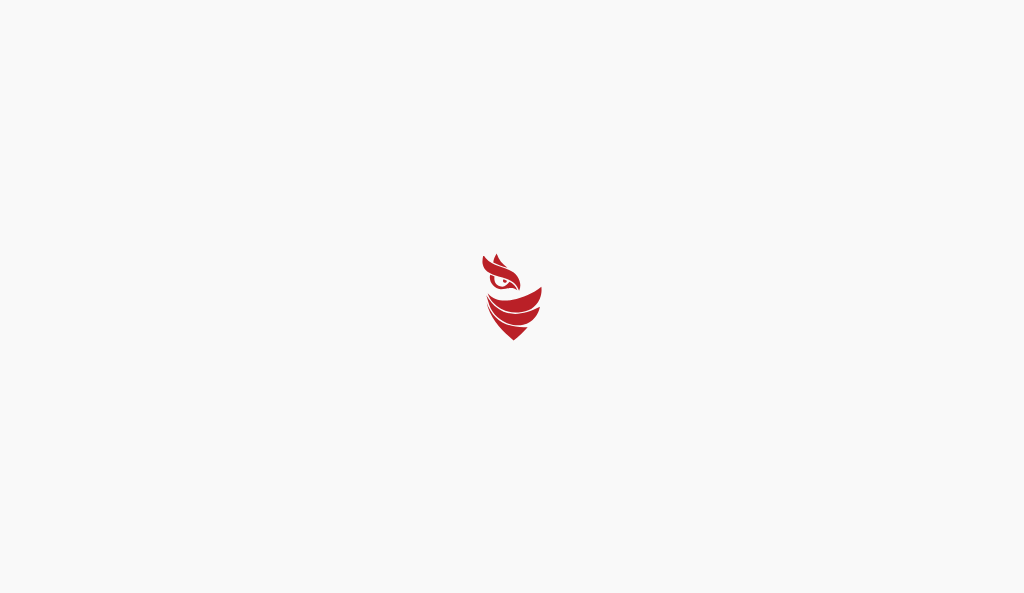 select on "Português (BR)" 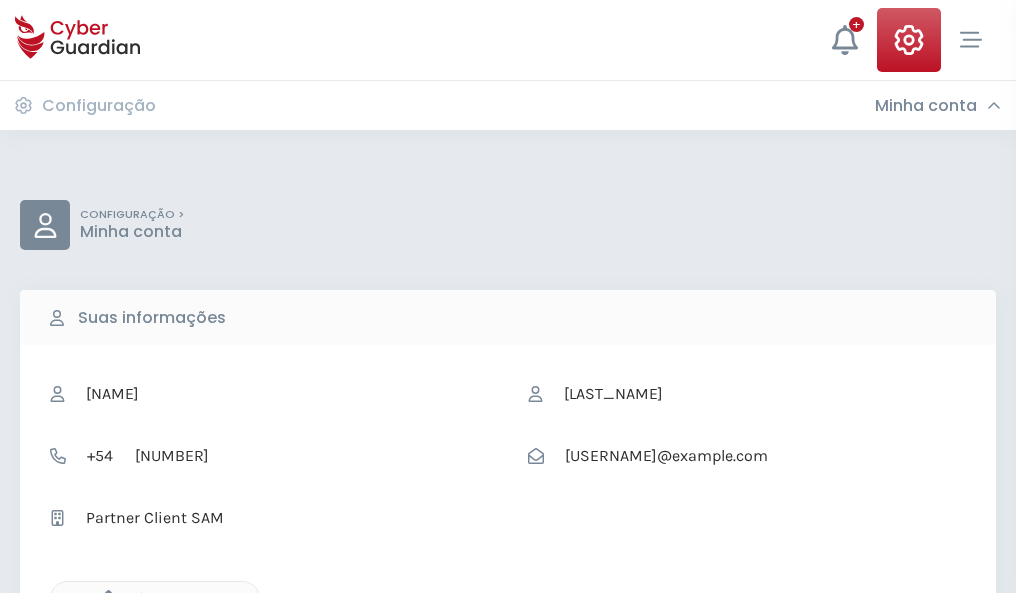 click 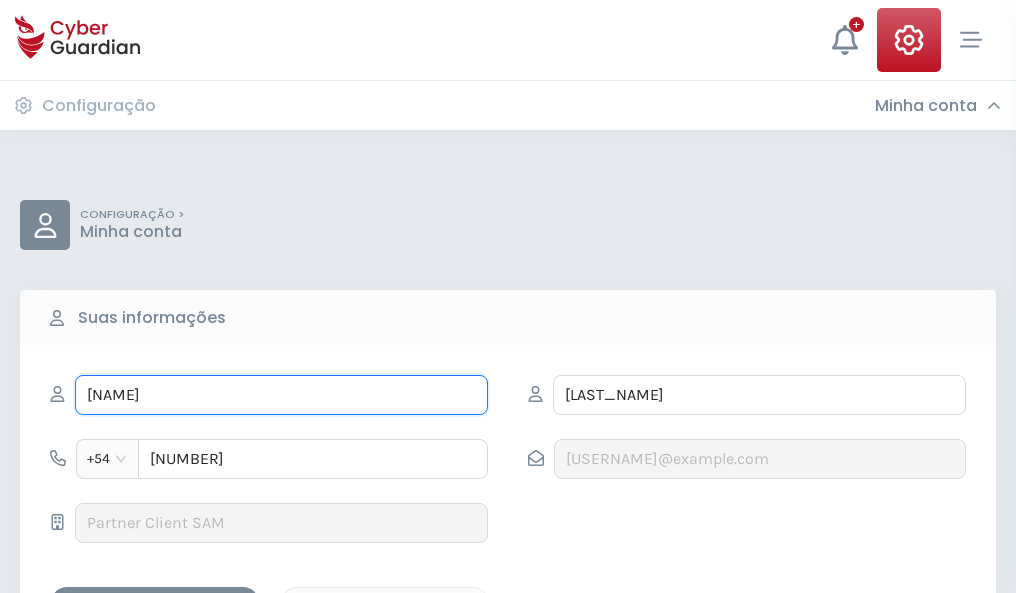 click on "AGUSTÍN" at bounding box center (281, 395) 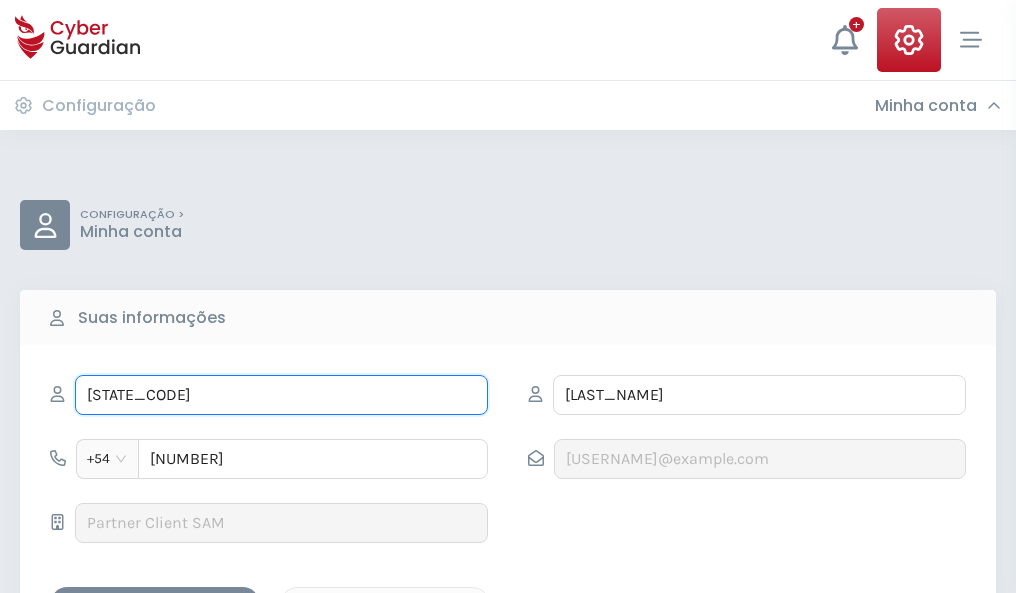 type on "A" 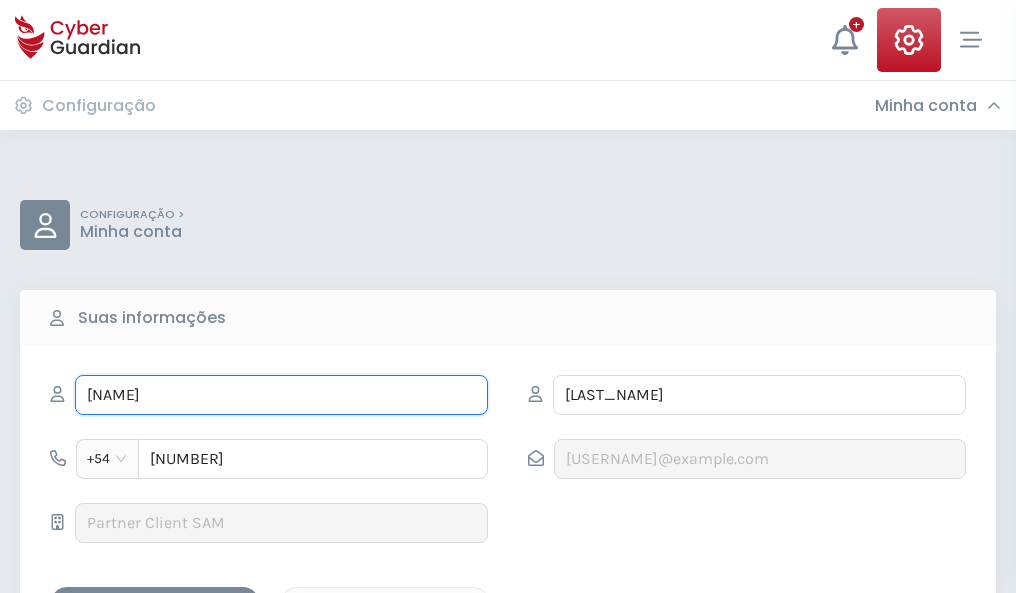type on "Mireia" 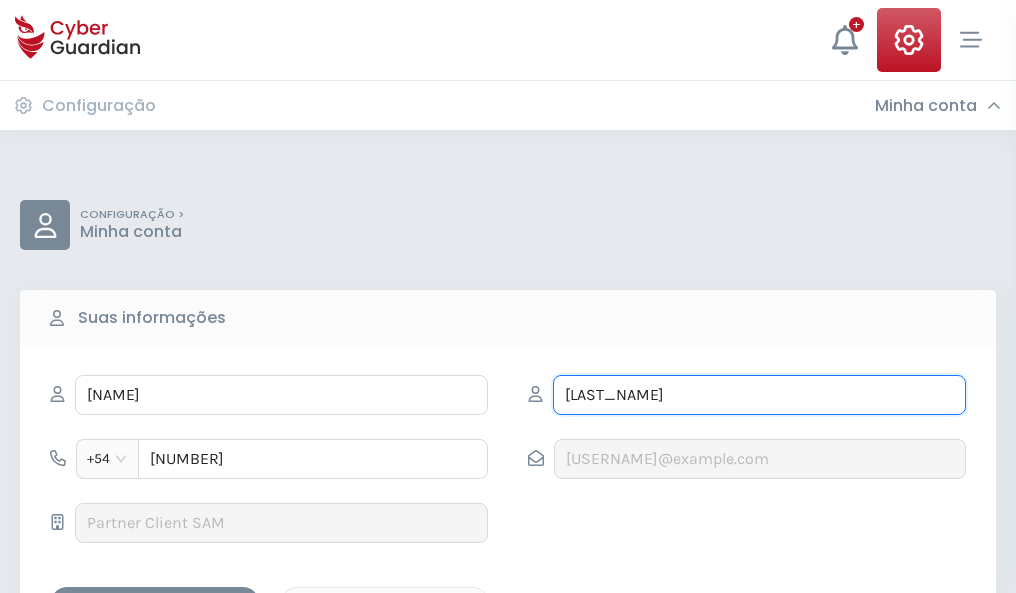 click on "OCHOA" at bounding box center [759, 395] 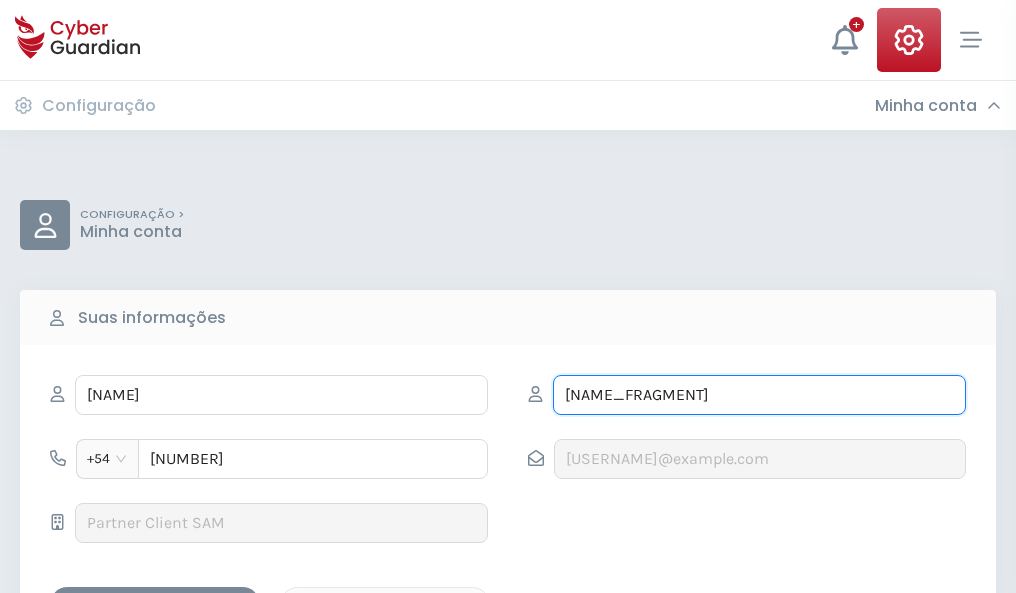 type on "O" 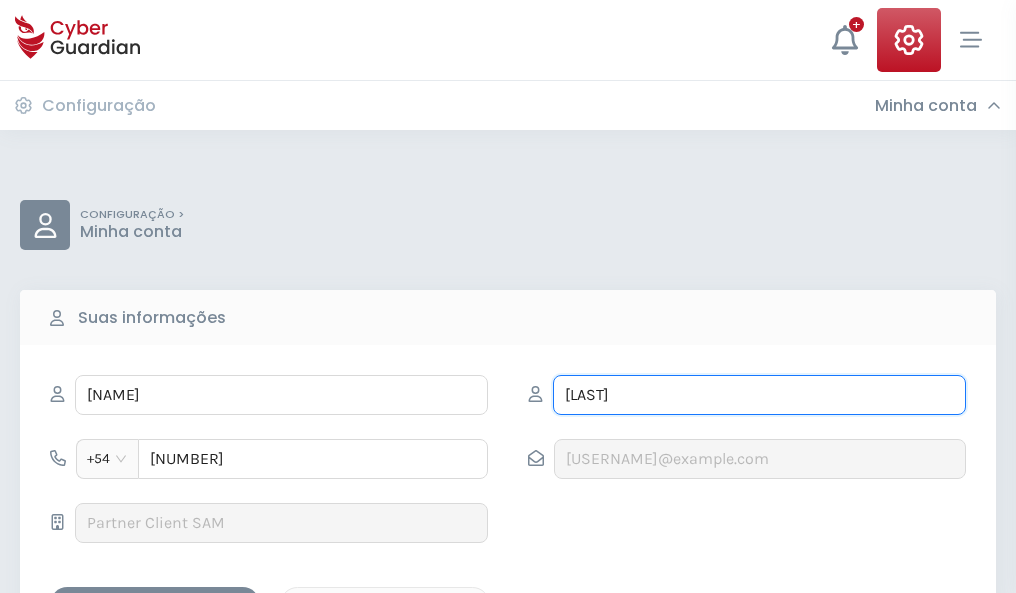 type on "Cervantes" 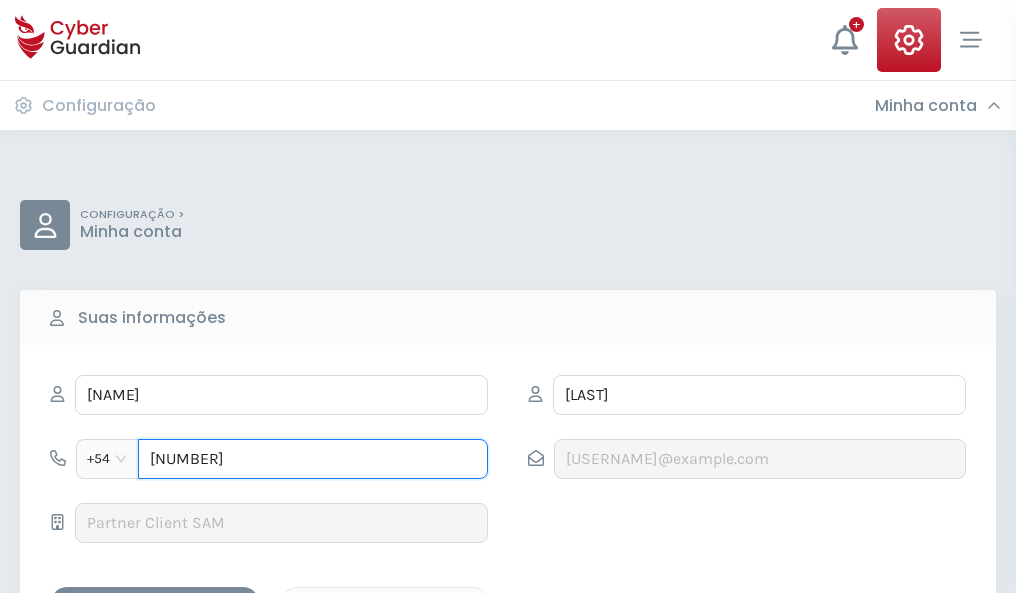click on "4926645583" at bounding box center [313, 459] 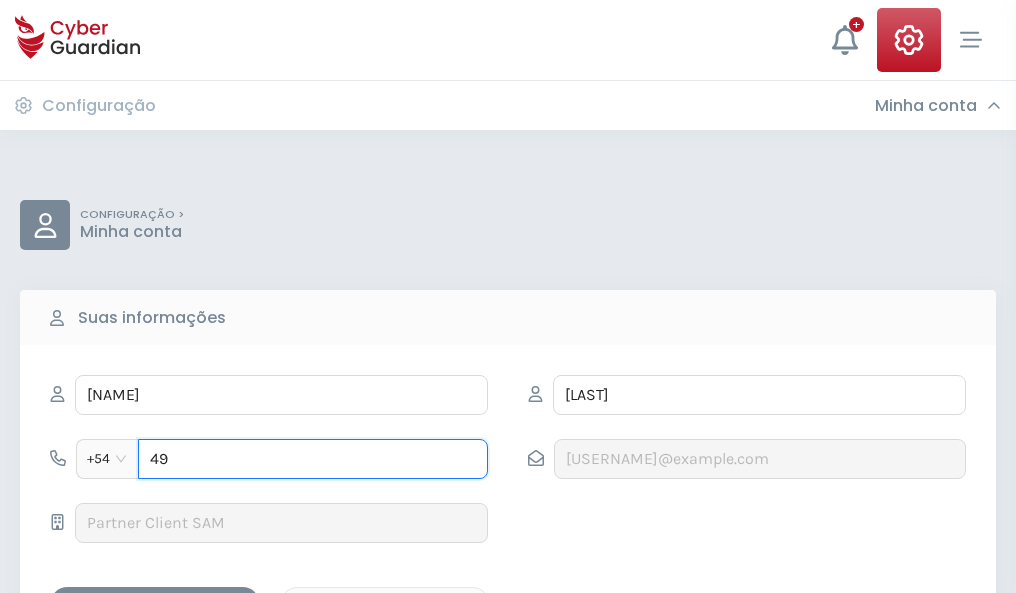 type on "4" 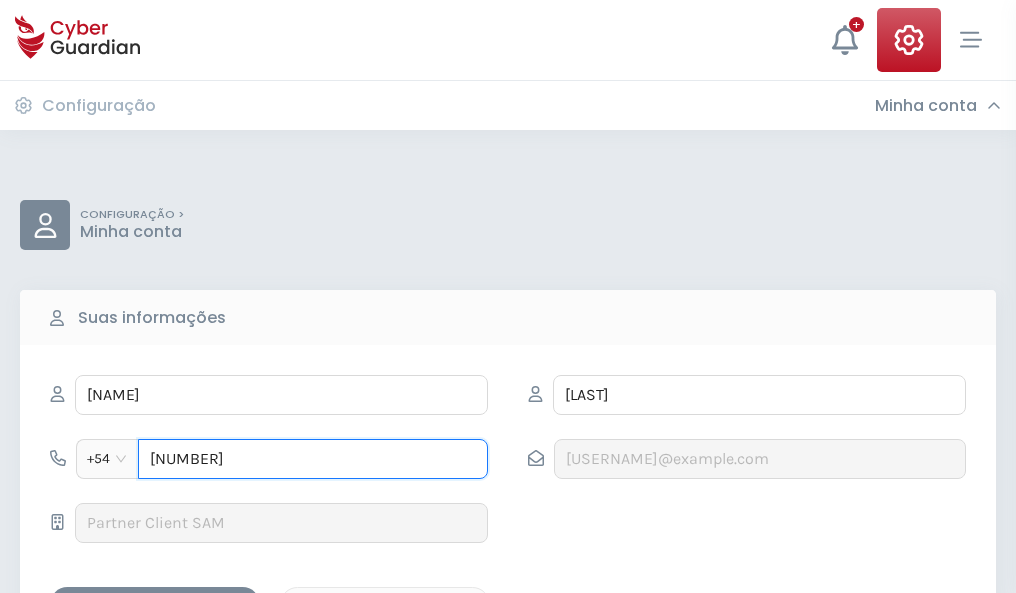 type on "4988626712" 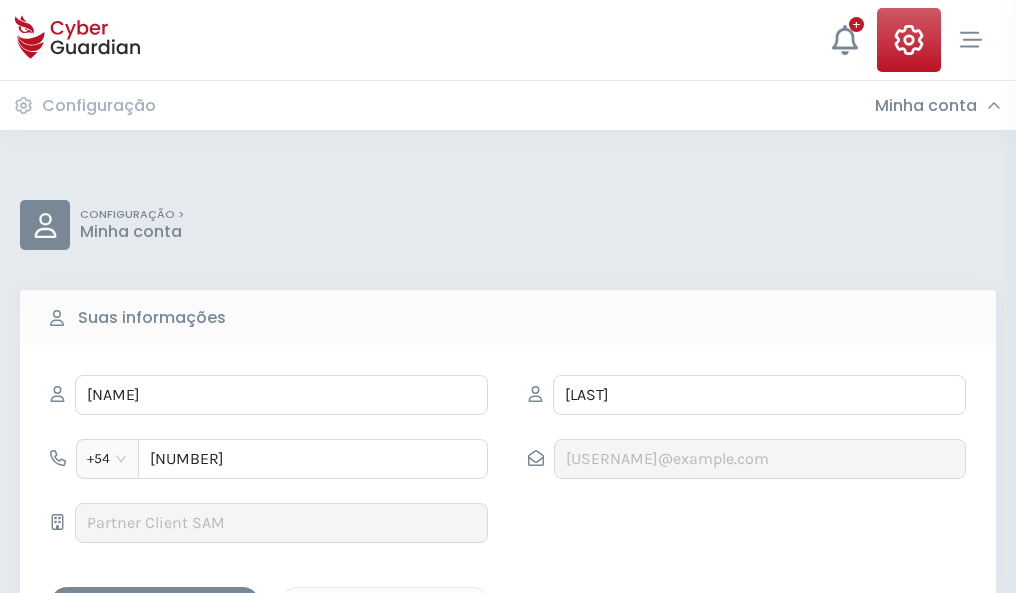 click on "Salvar alterações" at bounding box center (155, 604) 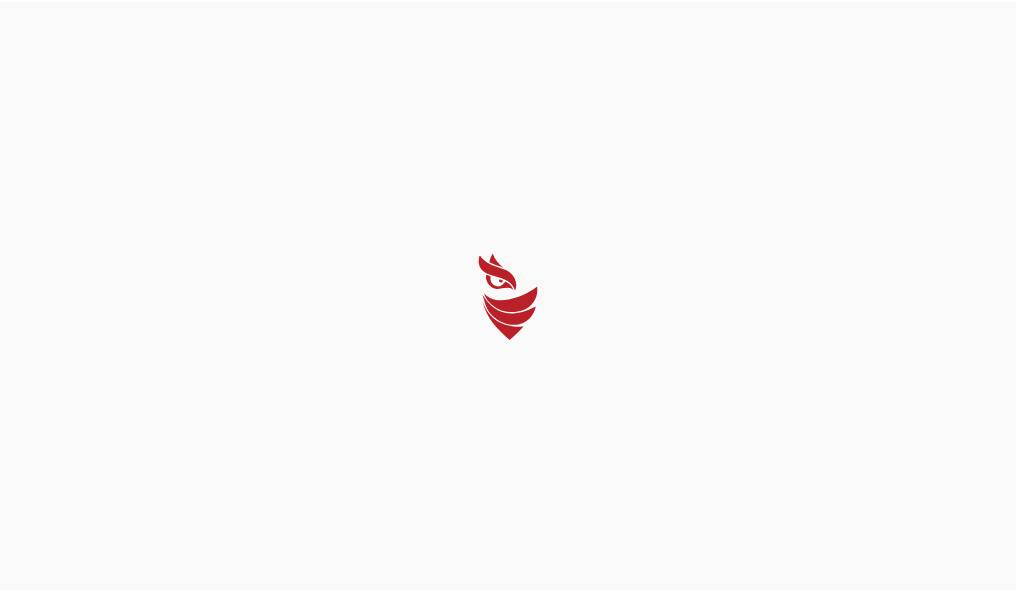 scroll, scrollTop: 0, scrollLeft: 0, axis: both 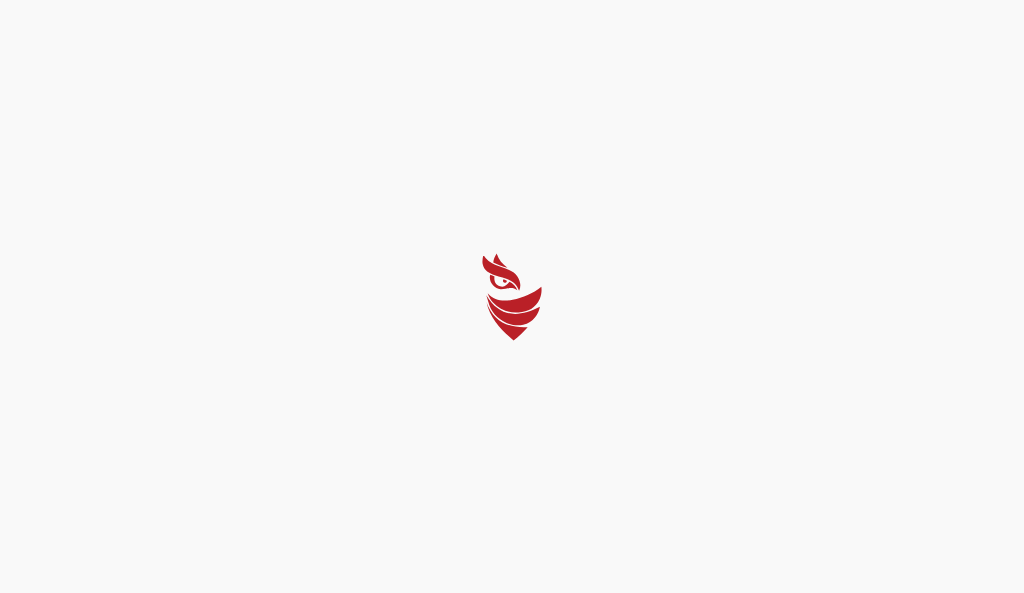 select on "Português (BR)" 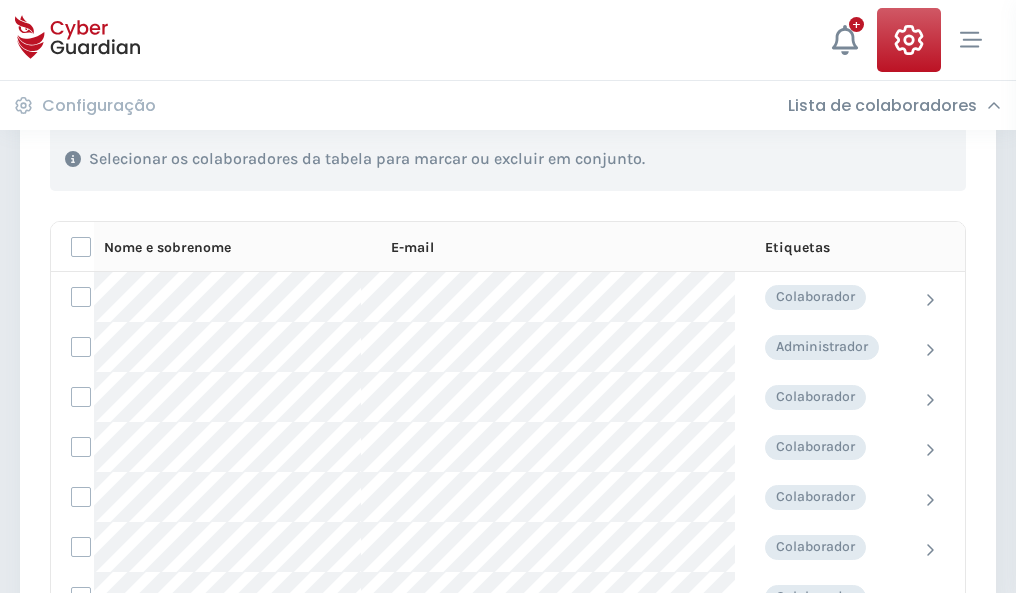 scroll, scrollTop: 856, scrollLeft: 0, axis: vertical 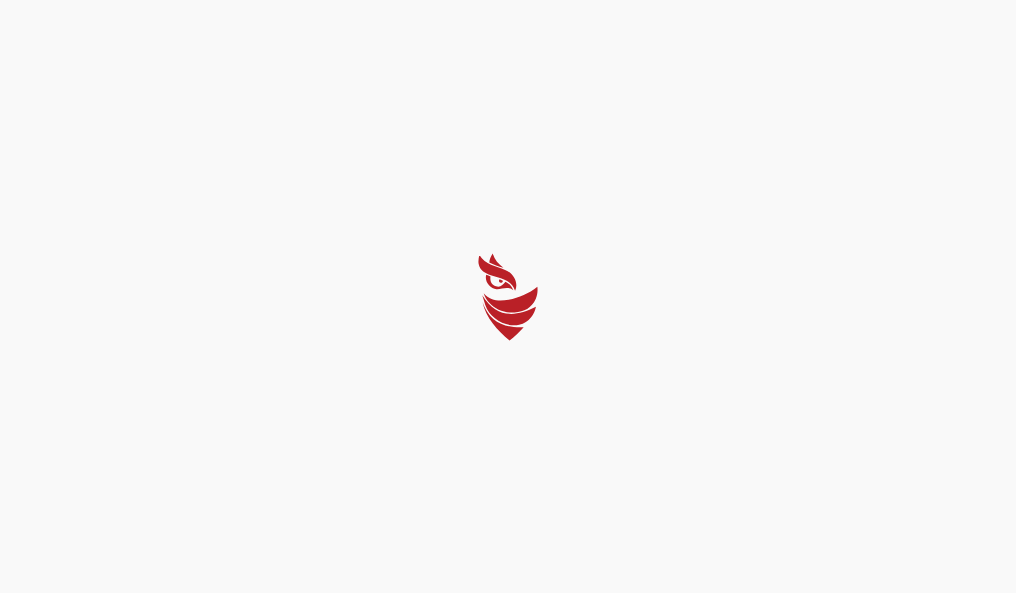 select on "Português (BR)" 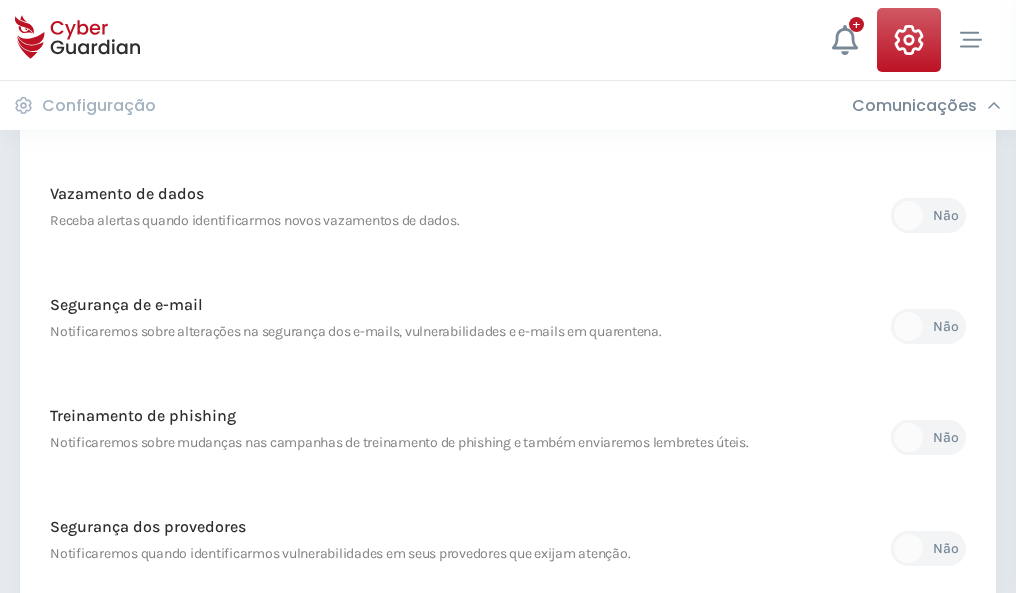 scroll, scrollTop: 1053, scrollLeft: 0, axis: vertical 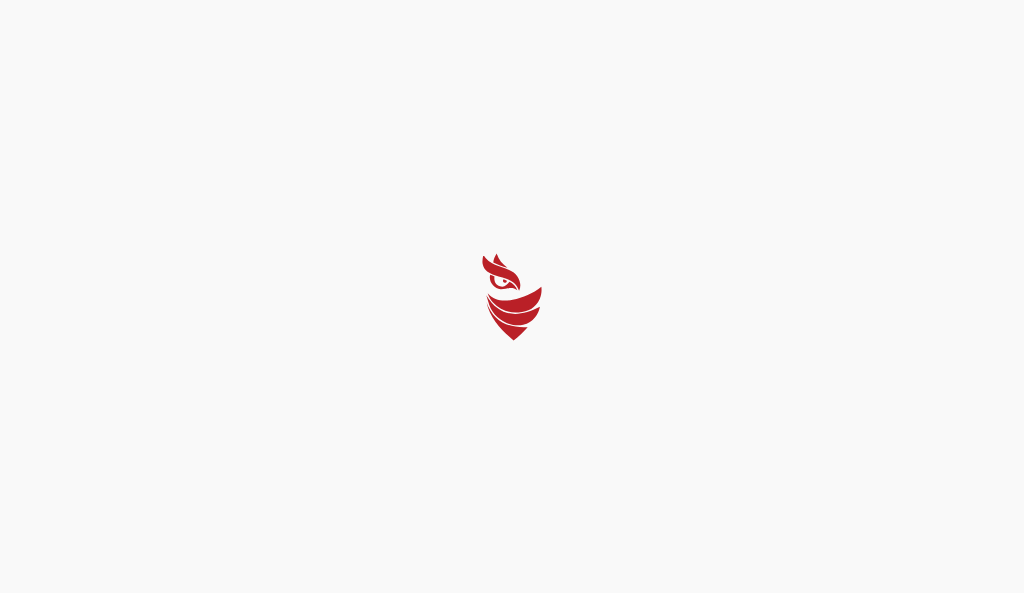 select on "Português (BR)" 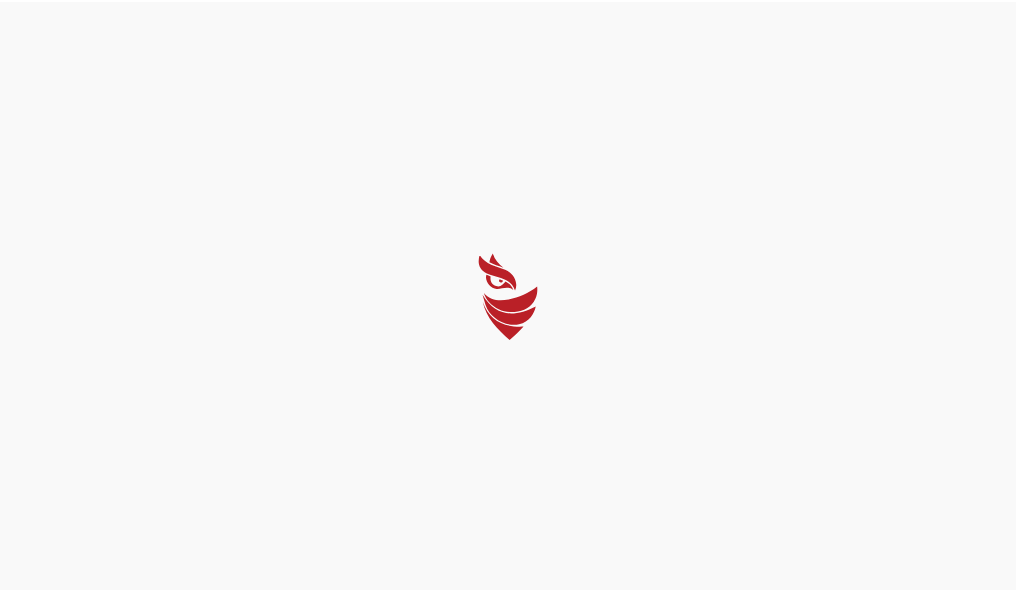 scroll, scrollTop: 0, scrollLeft: 0, axis: both 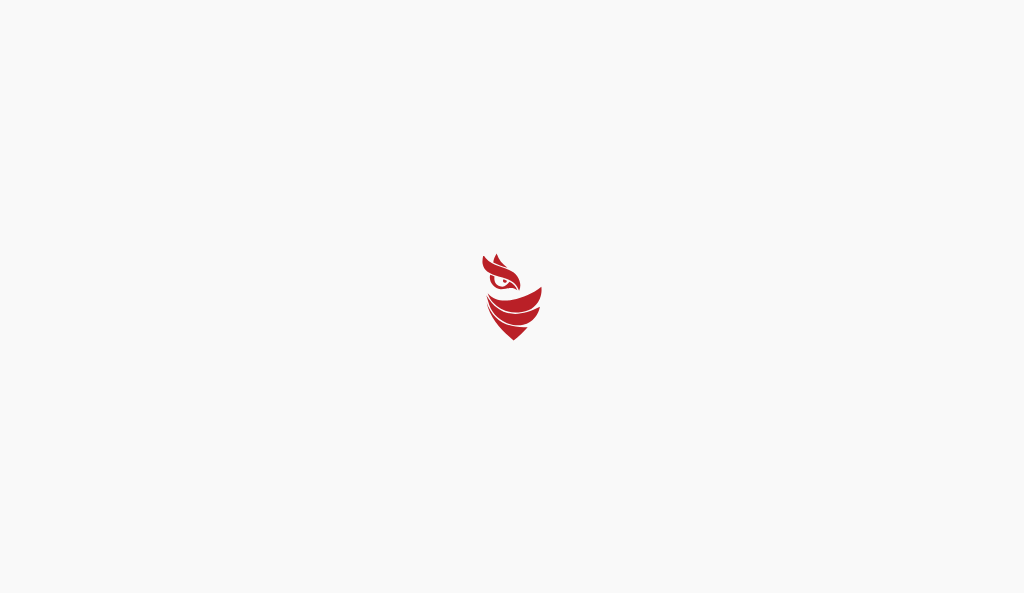 select on "Português (BR)" 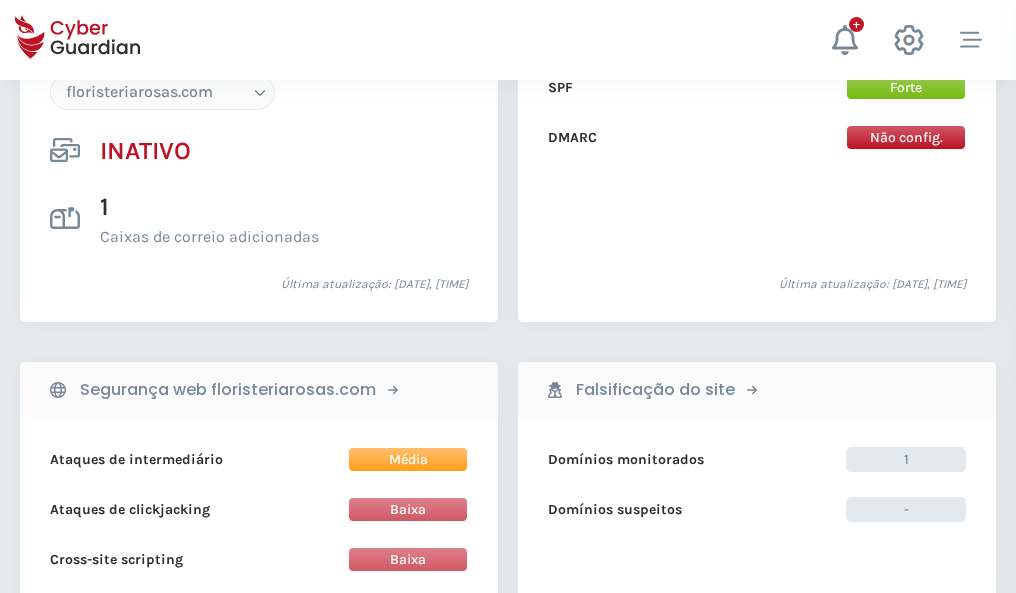 scroll, scrollTop: 1882, scrollLeft: 0, axis: vertical 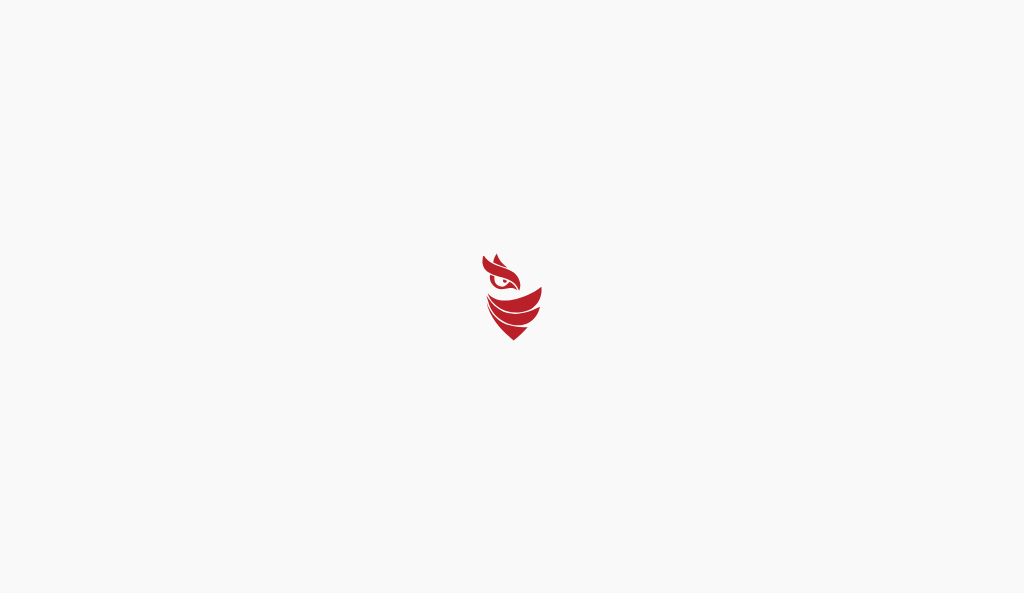 select on "Português (BR)" 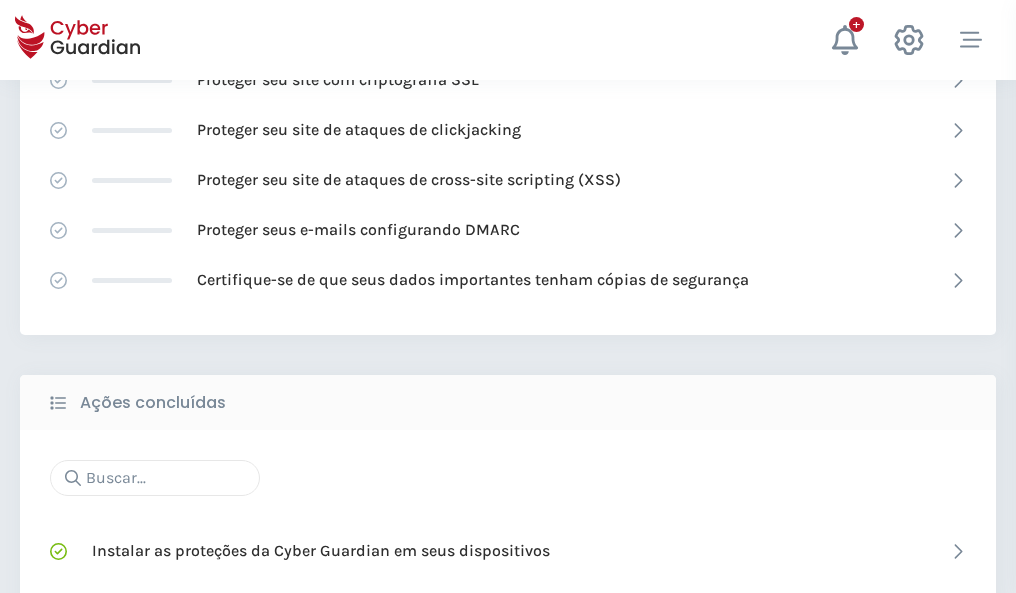 scroll, scrollTop: 1332, scrollLeft: 0, axis: vertical 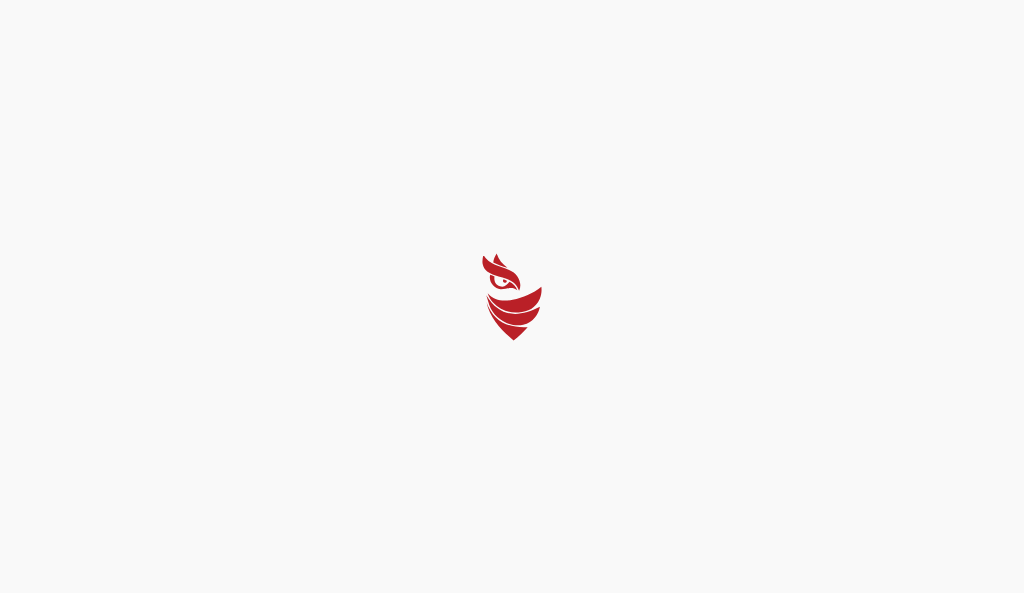 select on "Português (BR)" 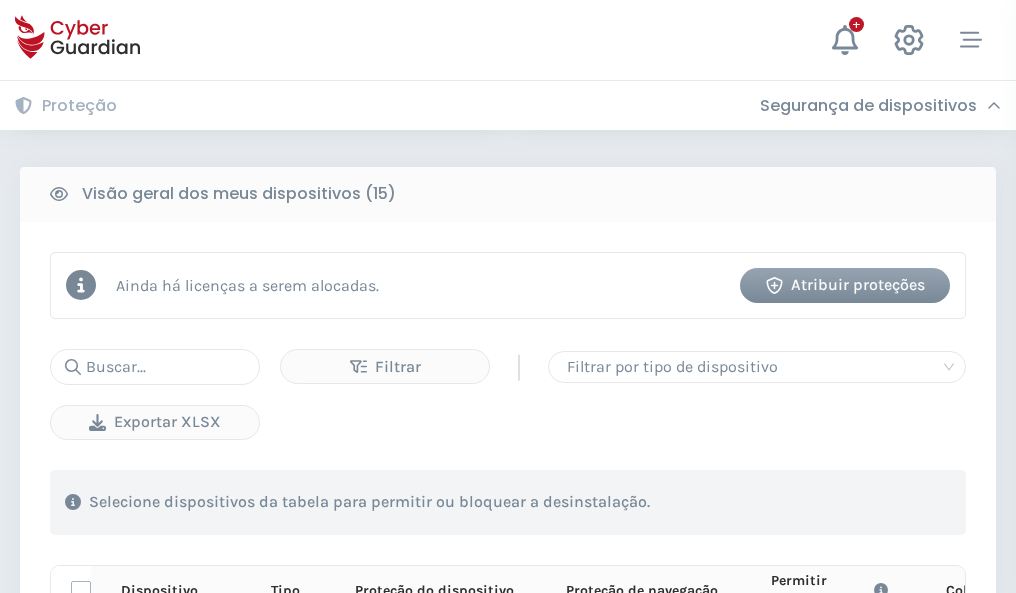 scroll, scrollTop: 1767, scrollLeft: 0, axis: vertical 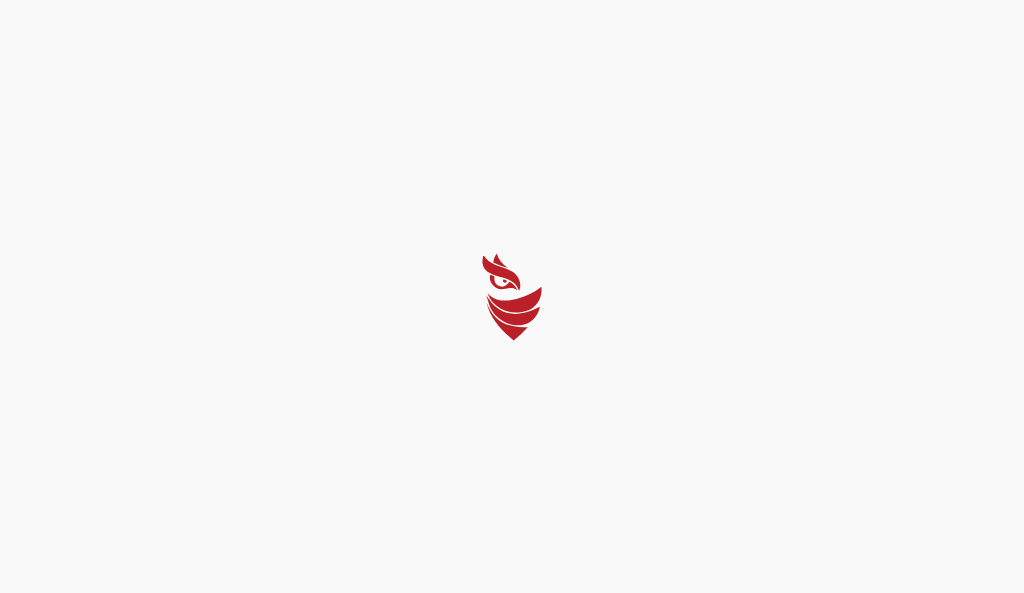 select on "Português (BR)" 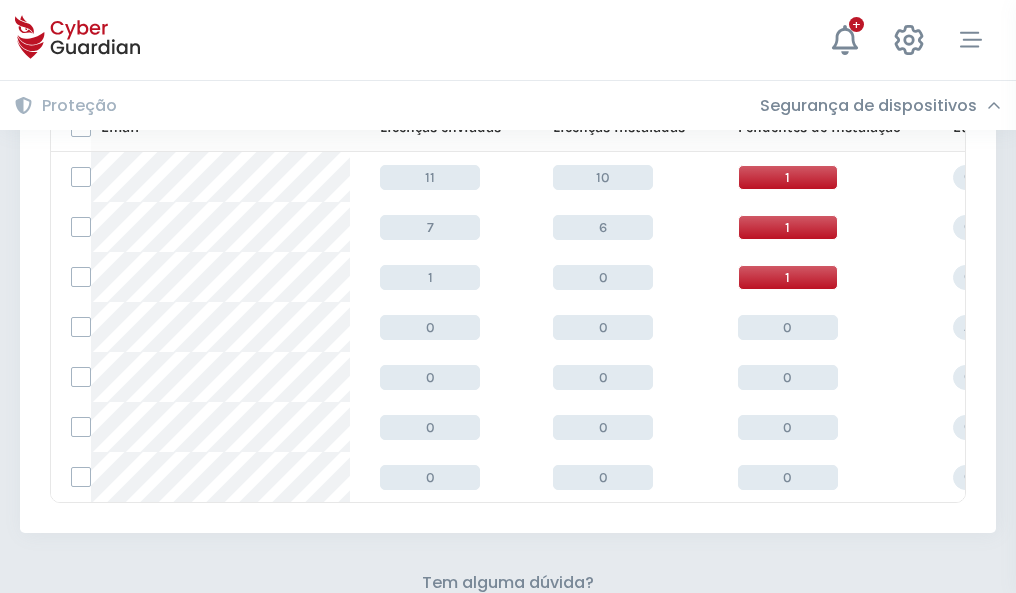 scroll, scrollTop: 878, scrollLeft: 0, axis: vertical 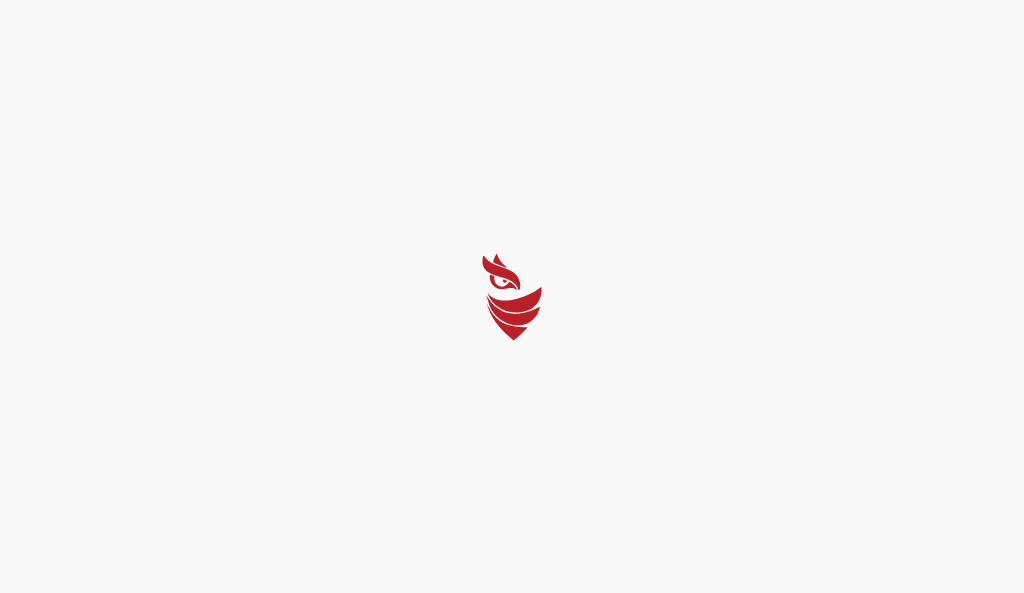 select on "Português (BR)" 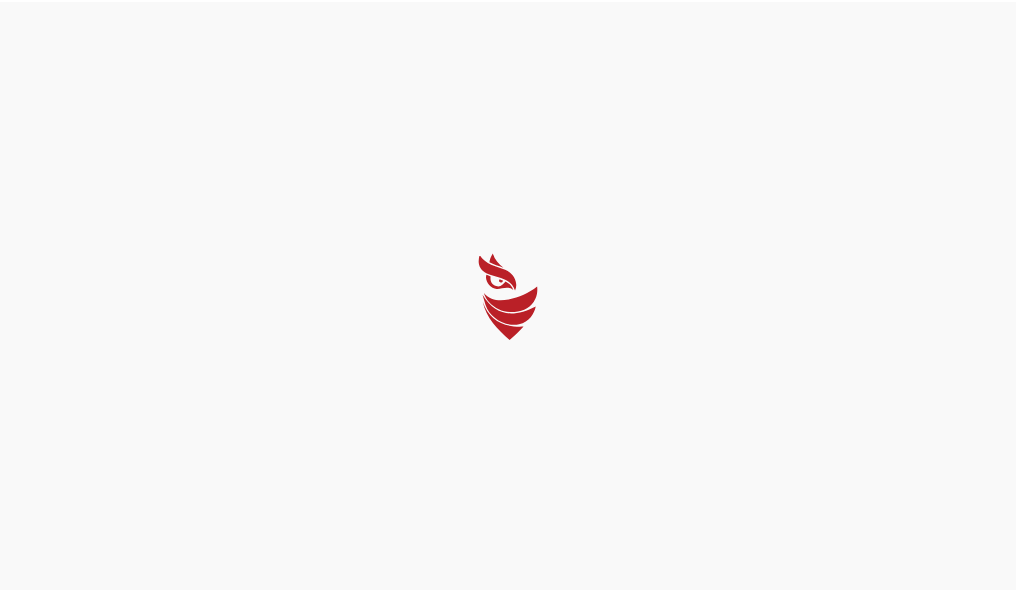 scroll, scrollTop: 0, scrollLeft: 0, axis: both 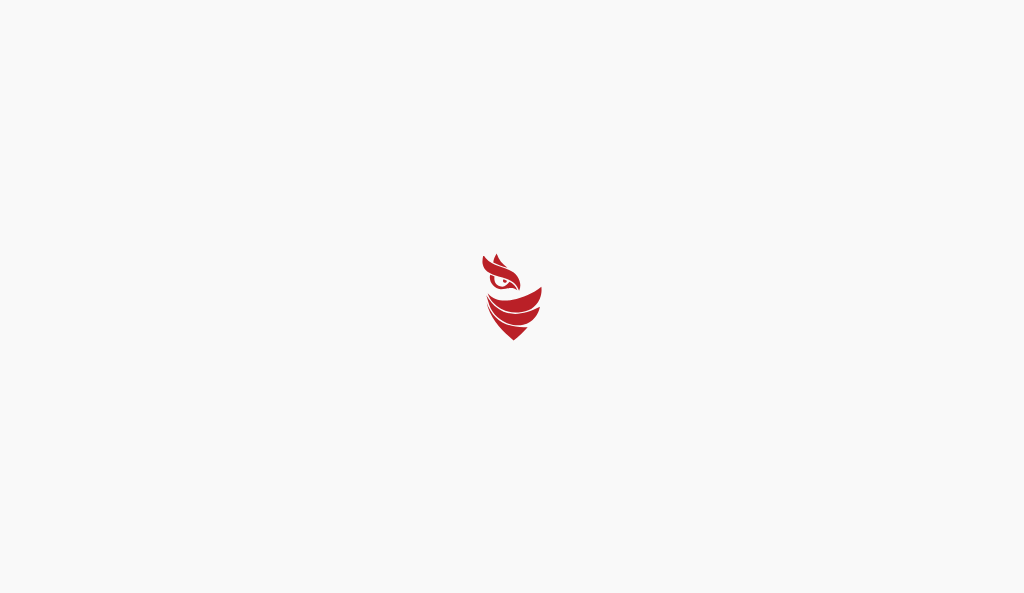 select on "Português (BR)" 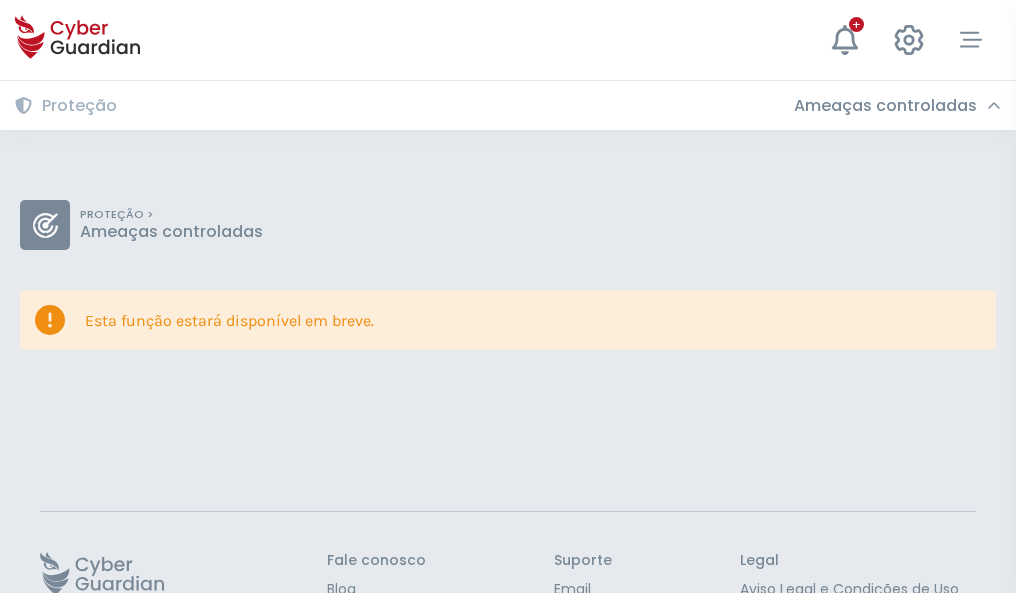 scroll, scrollTop: 130, scrollLeft: 0, axis: vertical 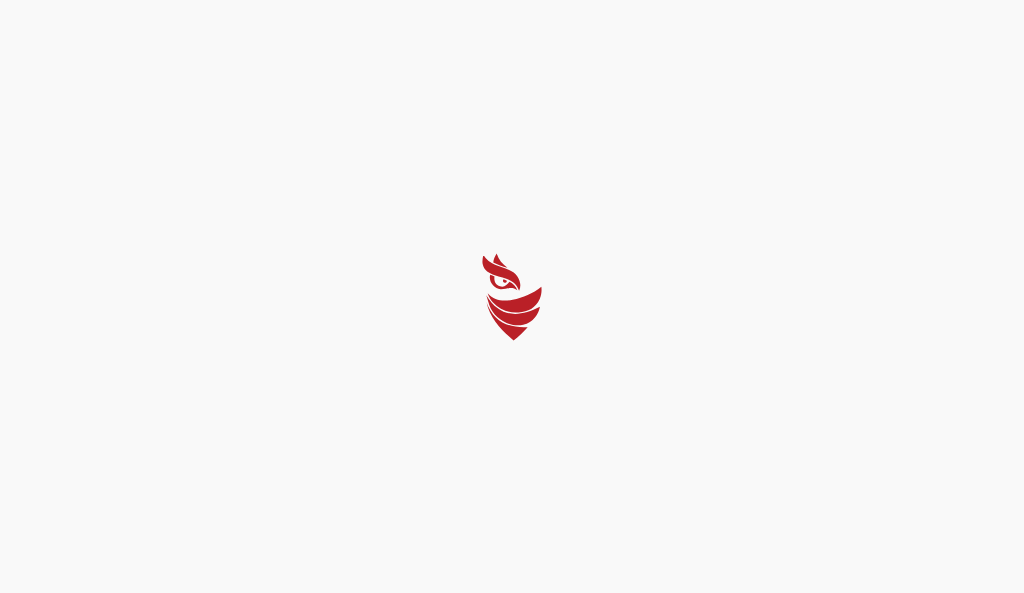 select on "Português (BR)" 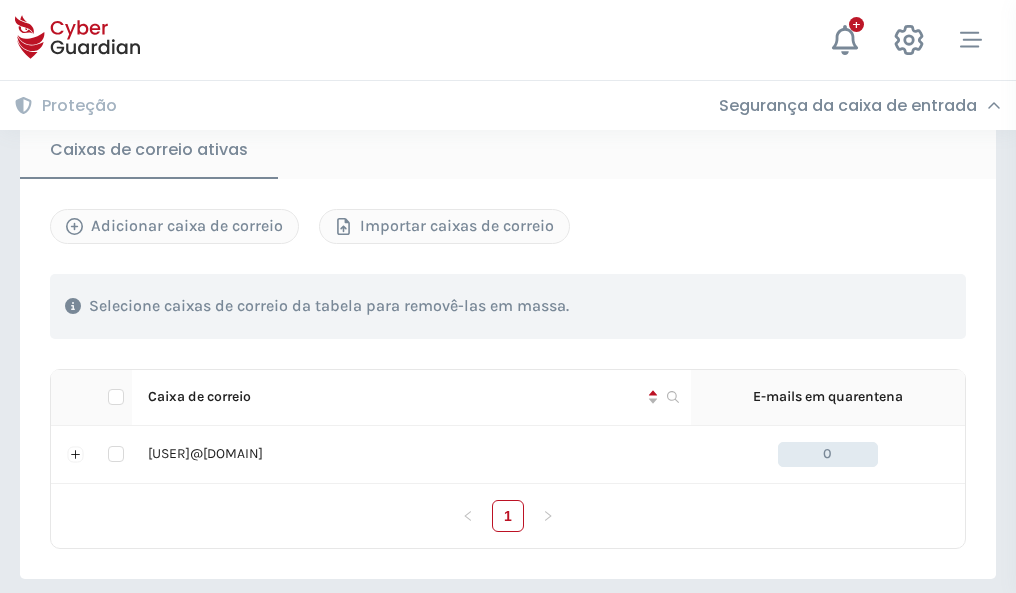 scroll, scrollTop: 1650, scrollLeft: 0, axis: vertical 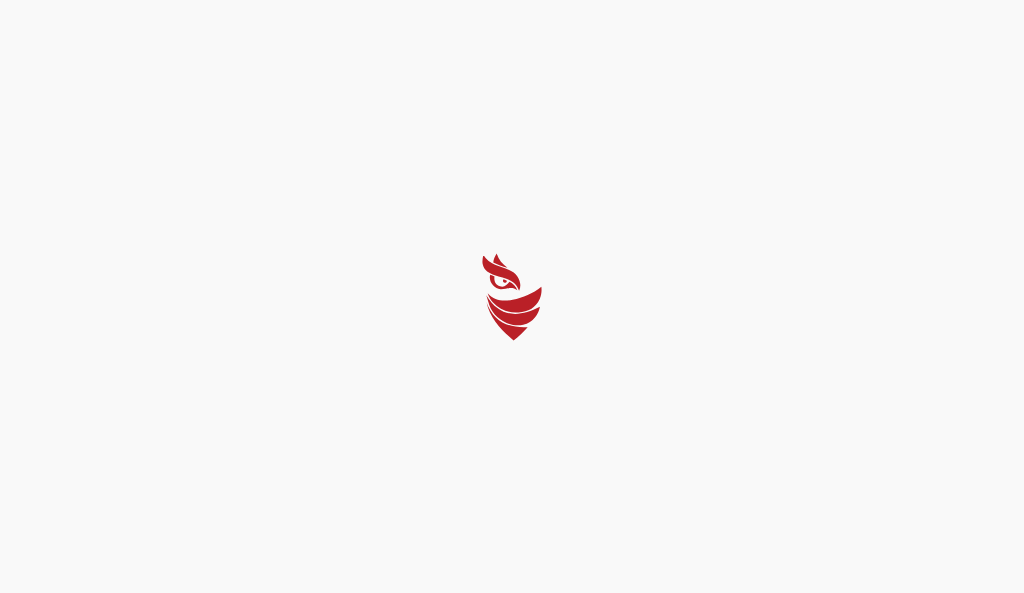 select on "Português (BR)" 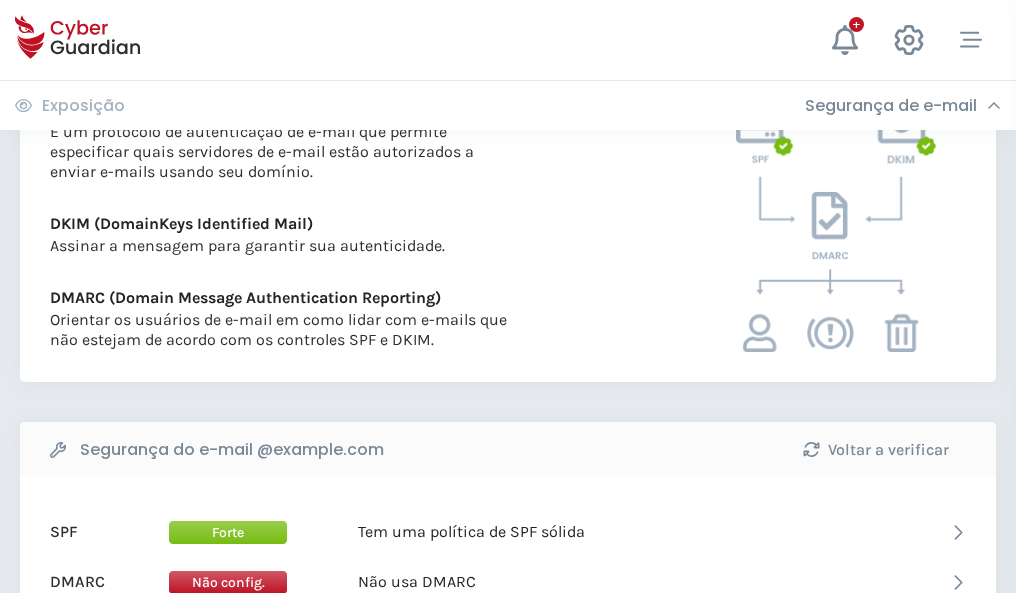 scroll, scrollTop: 1079, scrollLeft: 0, axis: vertical 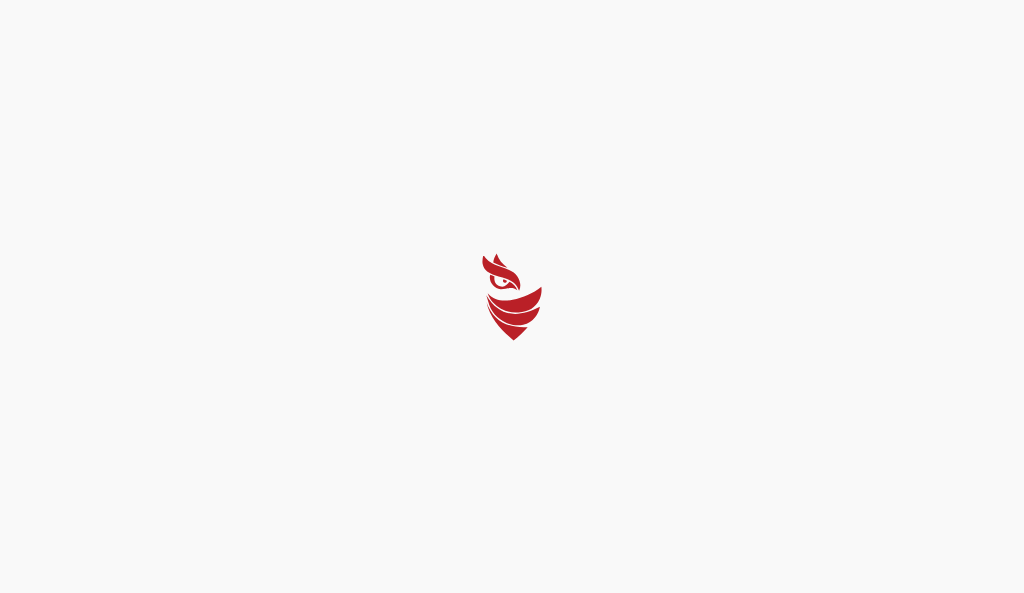 select on "Português (BR)" 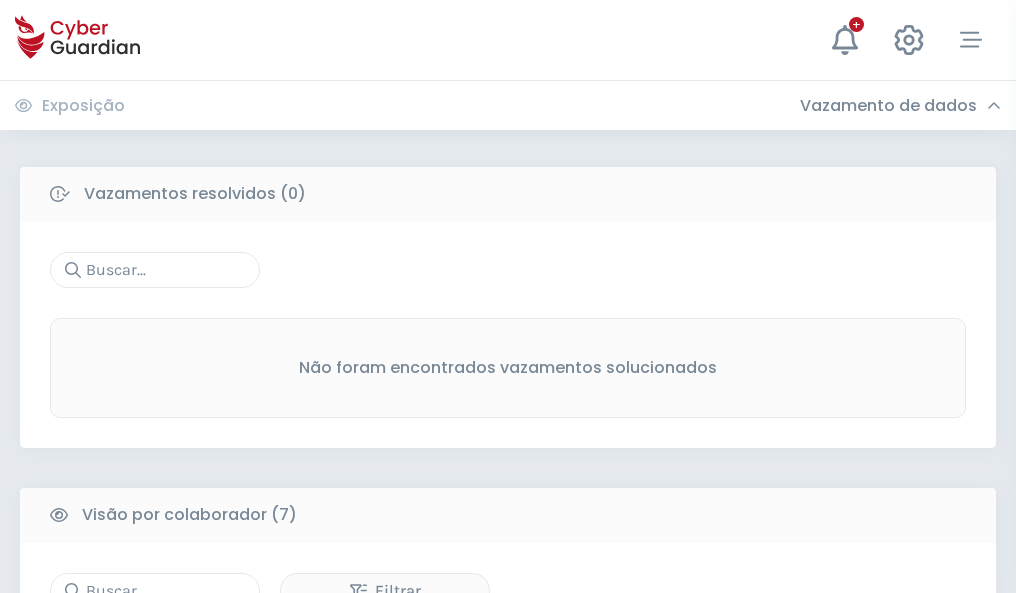 scroll, scrollTop: 1654, scrollLeft: 0, axis: vertical 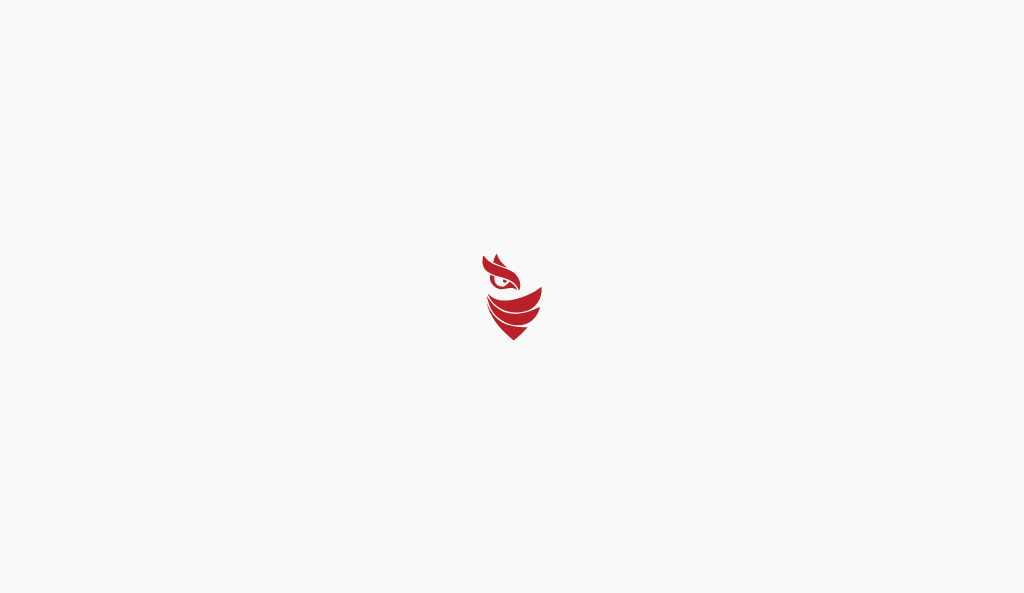 select on "Português (BR)" 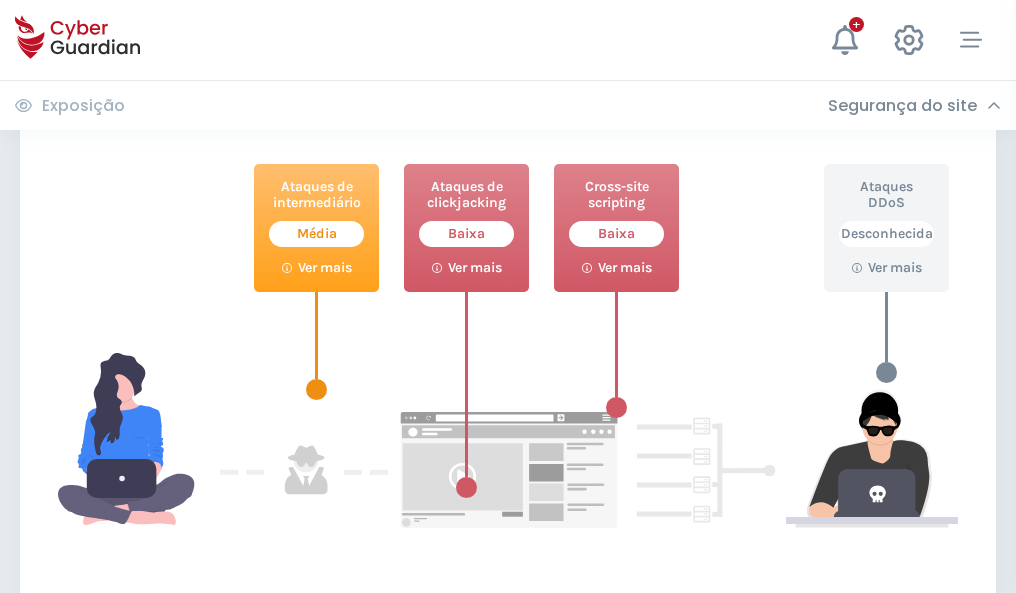 scroll, scrollTop: 1089, scrollLeft: 0, axis: vertical 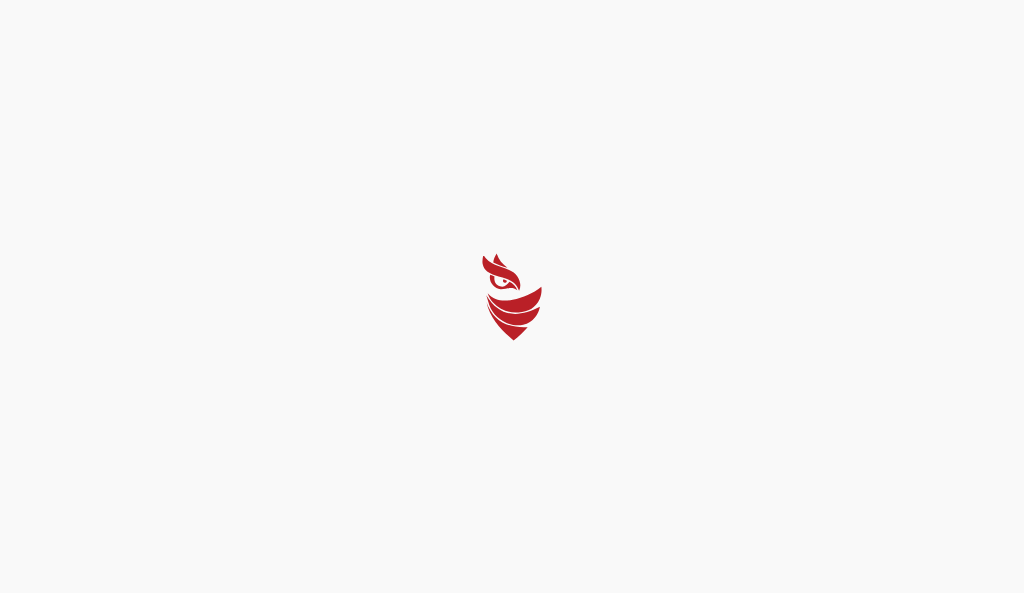 select on "Português (BR)" 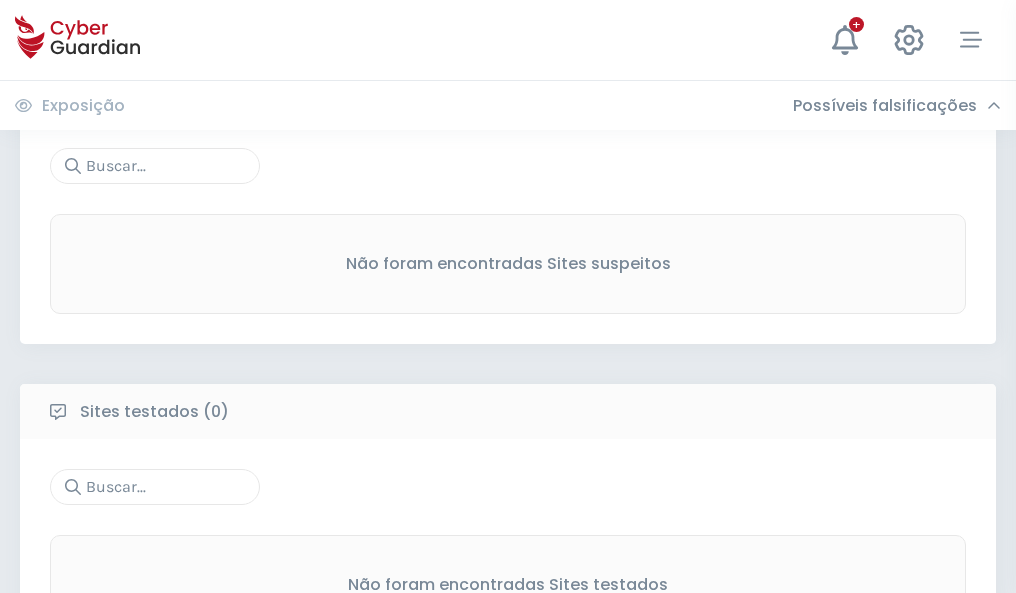 scroll, scrollTop: 1046, scrollLeft: 0, axis: vertical 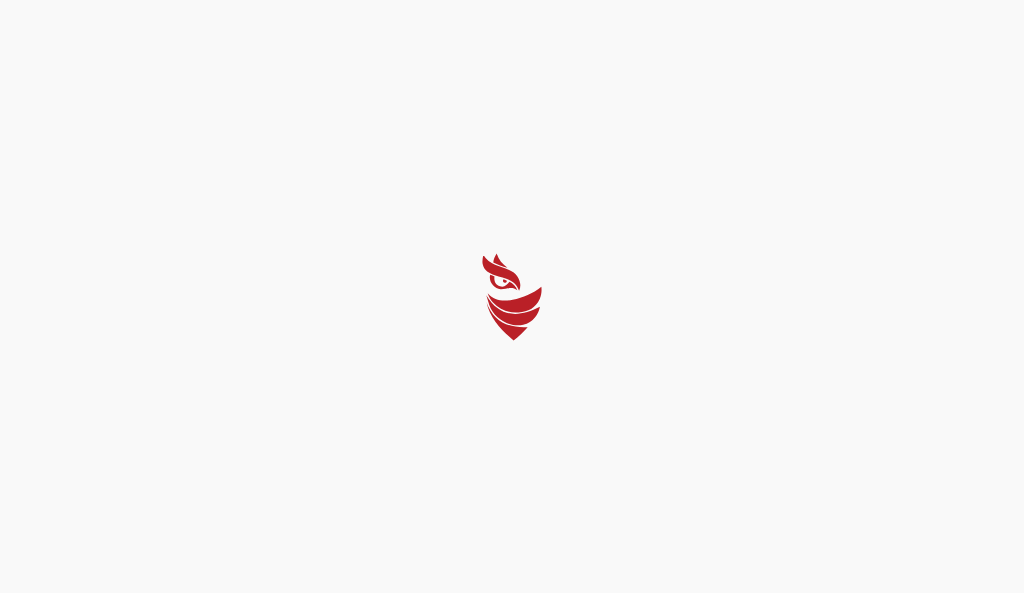 select on "Português (BR)" 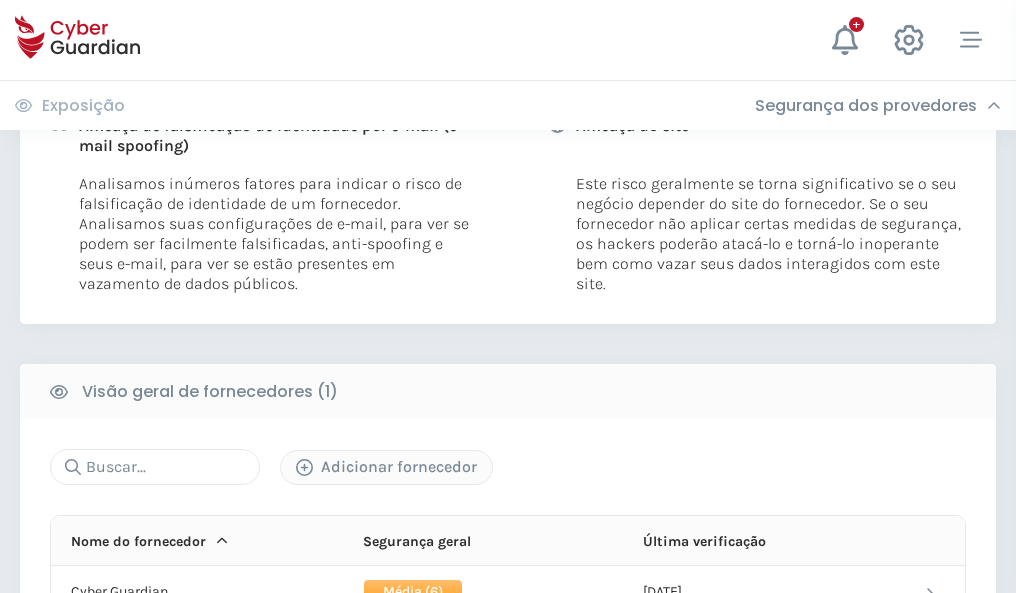 scroll, scrollTop: 1019, scrollLeft: 0, axis: vertical 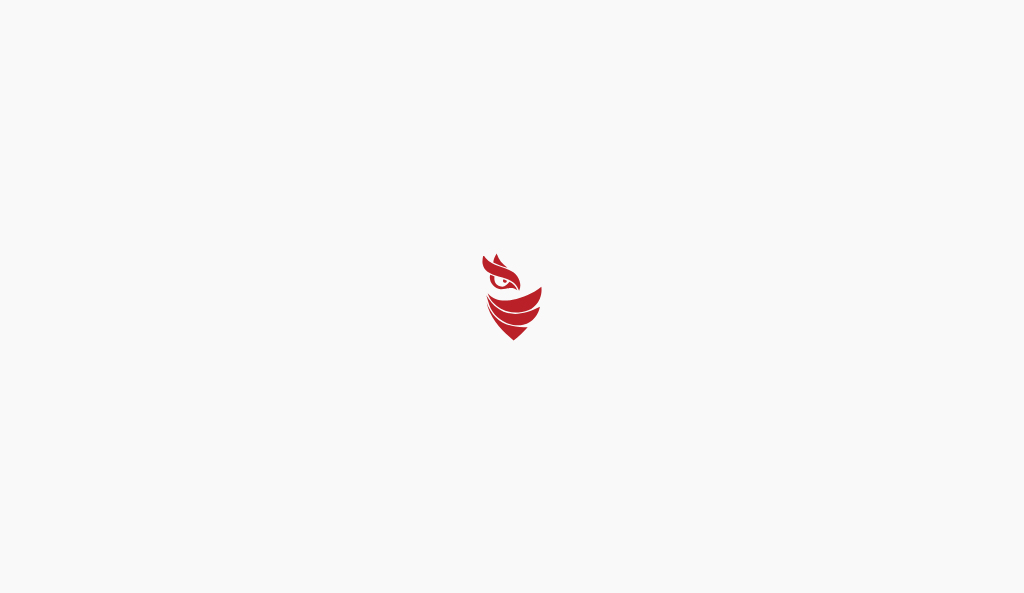 select on "Português (BR)" 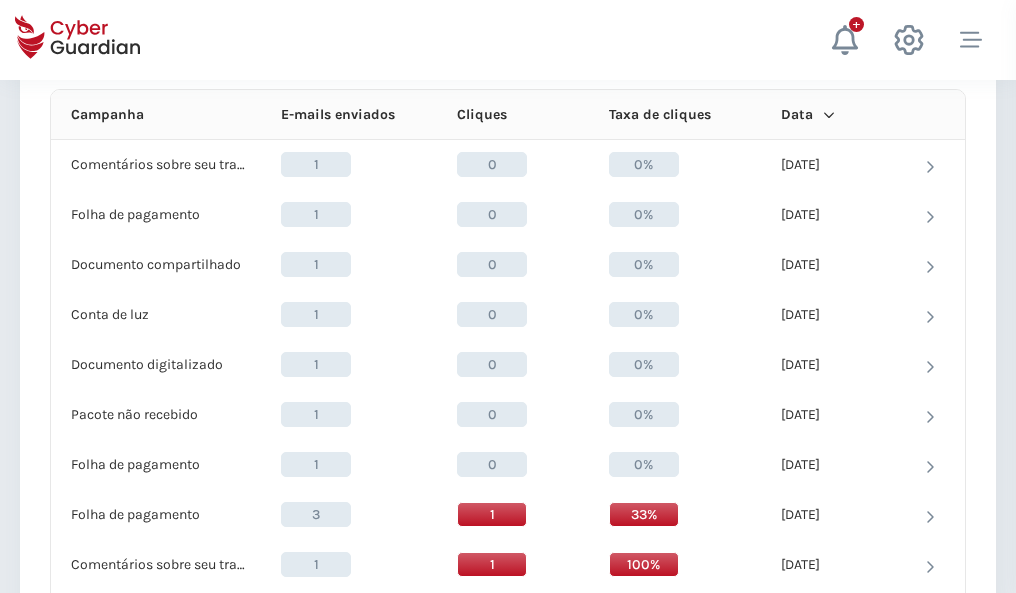 scroll, scrollTop: 1793, scrollLeft: 0, axis: vertical 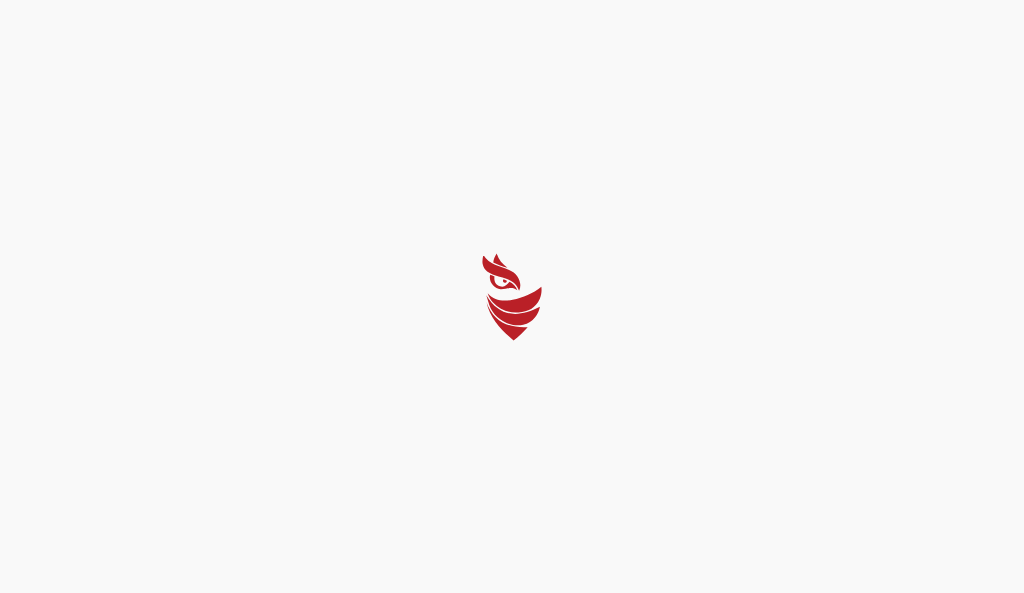 select on "Português (BR)" 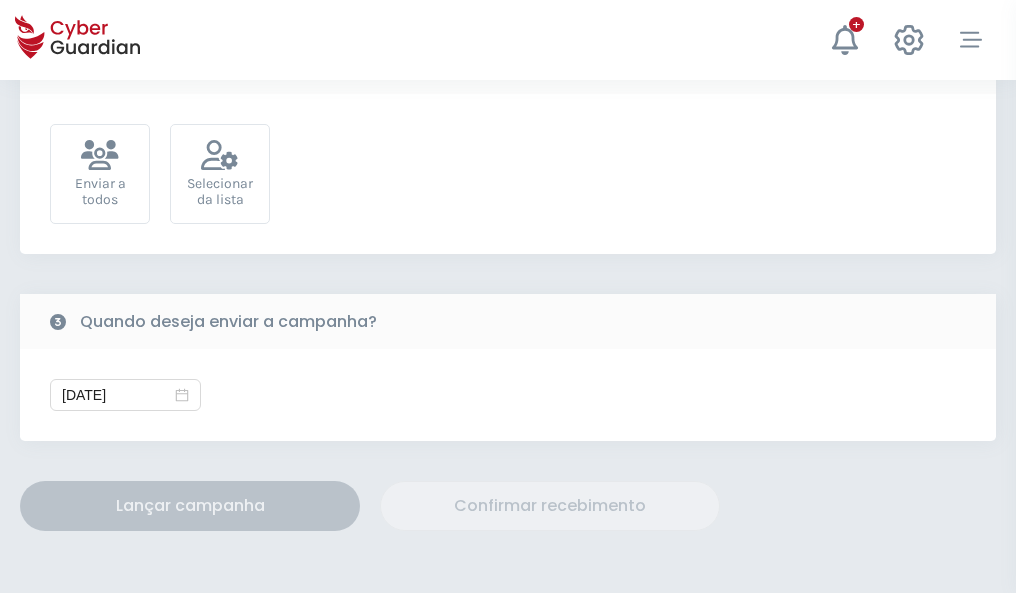 scroll, scrollTop: 732, scrollLeft: 0, axis: vertical 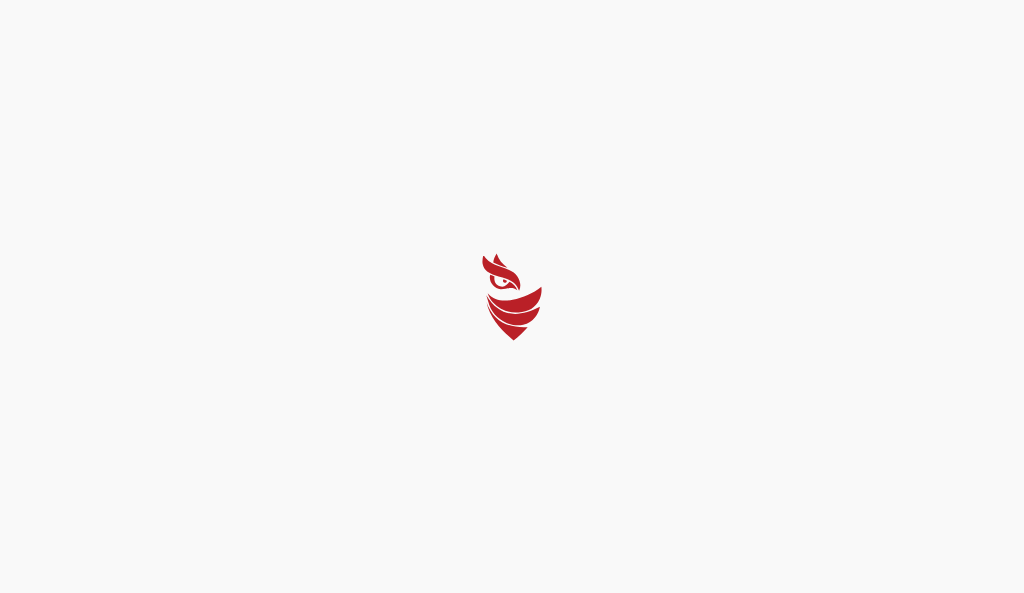 select on "Português (BR)" 